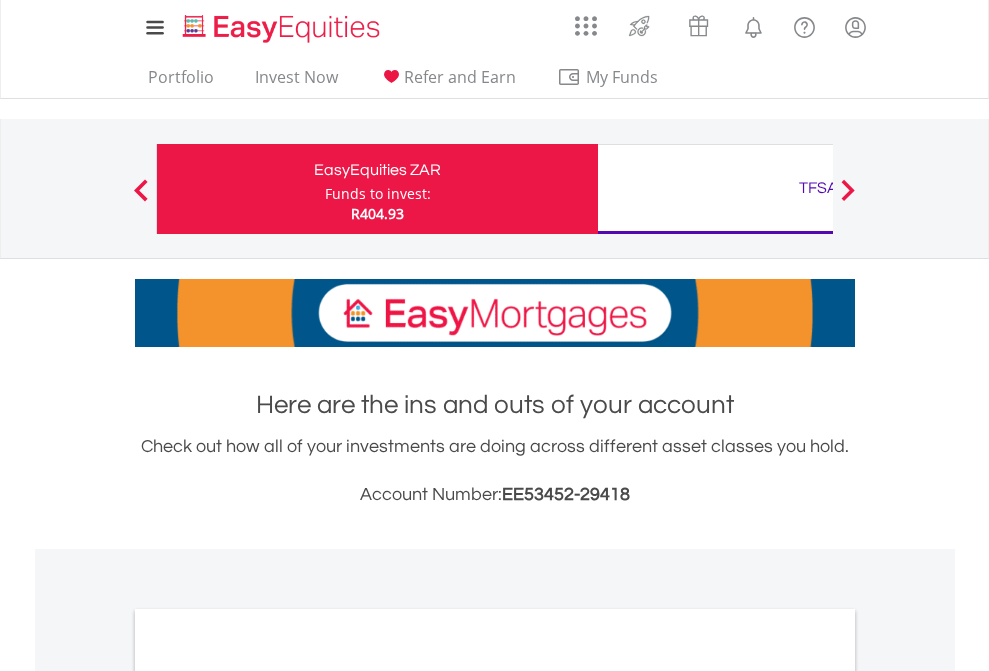 scroll, scrollTop: 0, scrollLeft: 0, axis: both 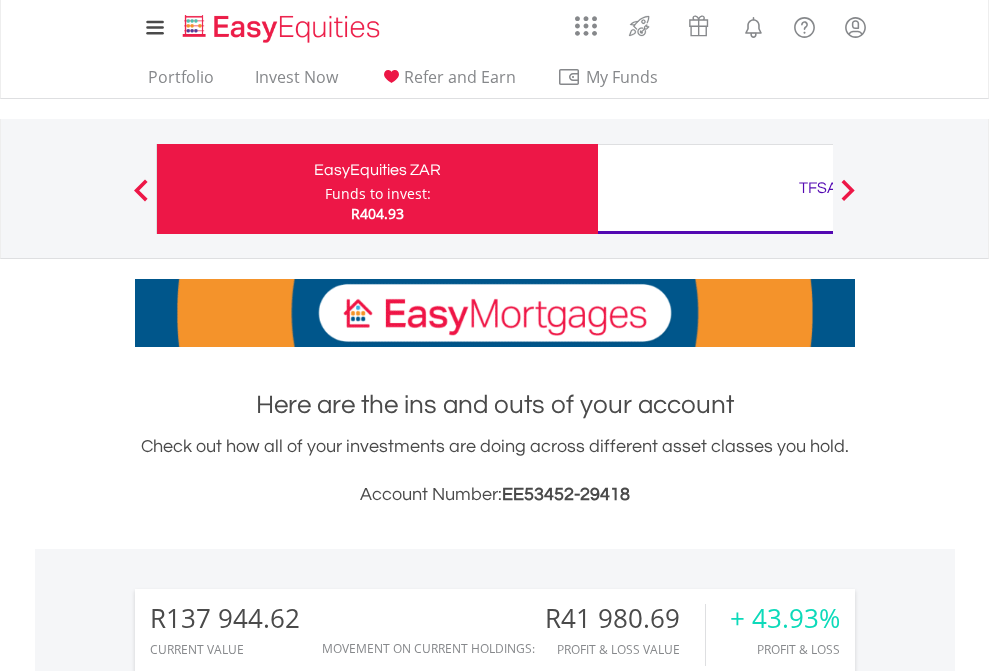 click on "Funds to invest:" at bounding box center (378, 194) 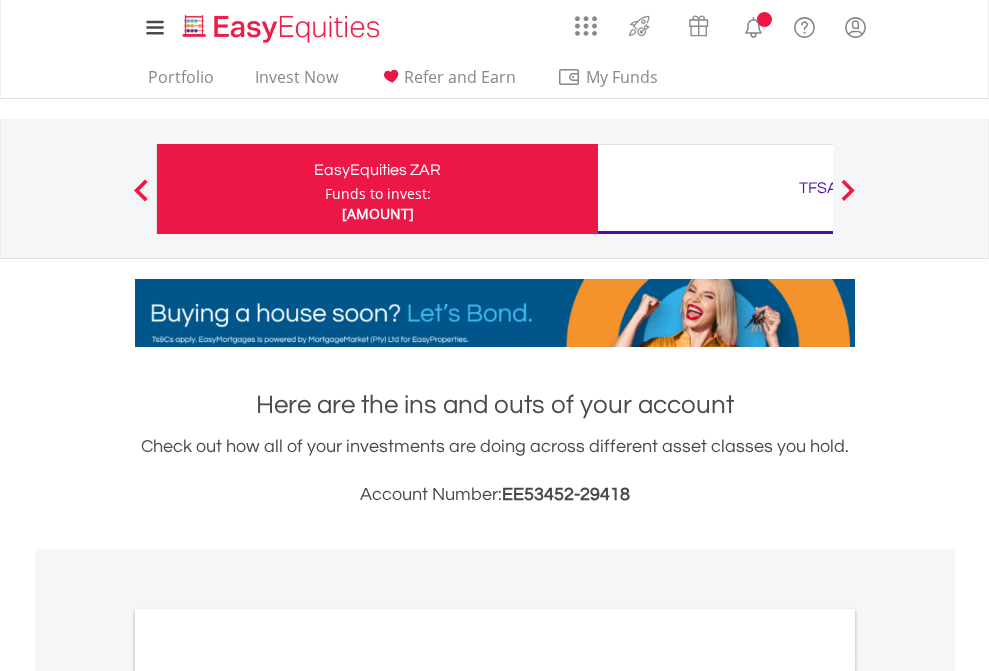 scroll, scrollTop: 0, scrollLeft: 0, axis: both 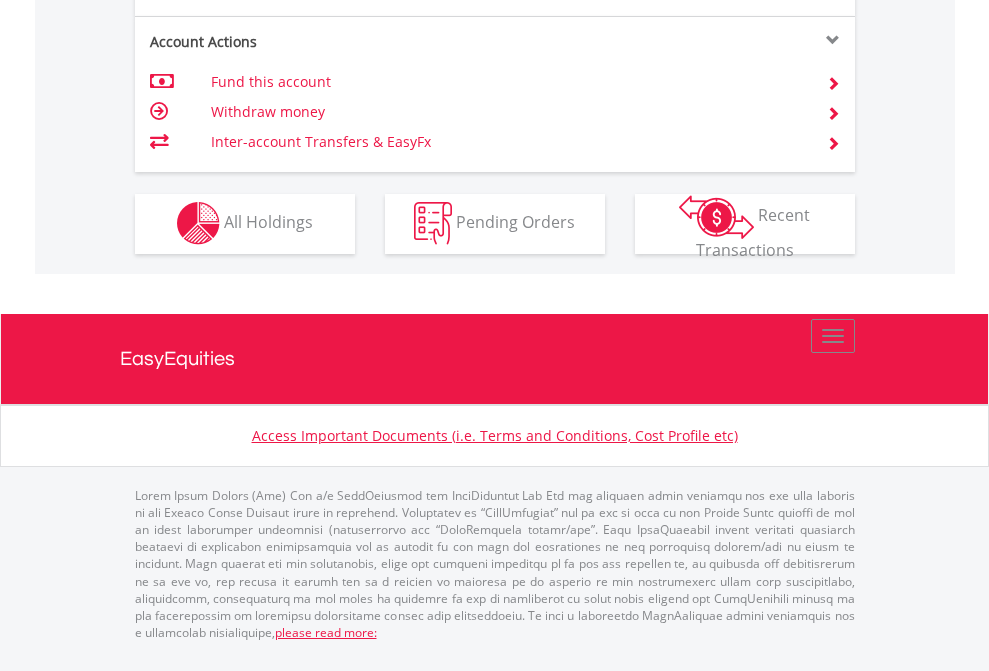 click on "Investment types" at bounding box center [706, -337] 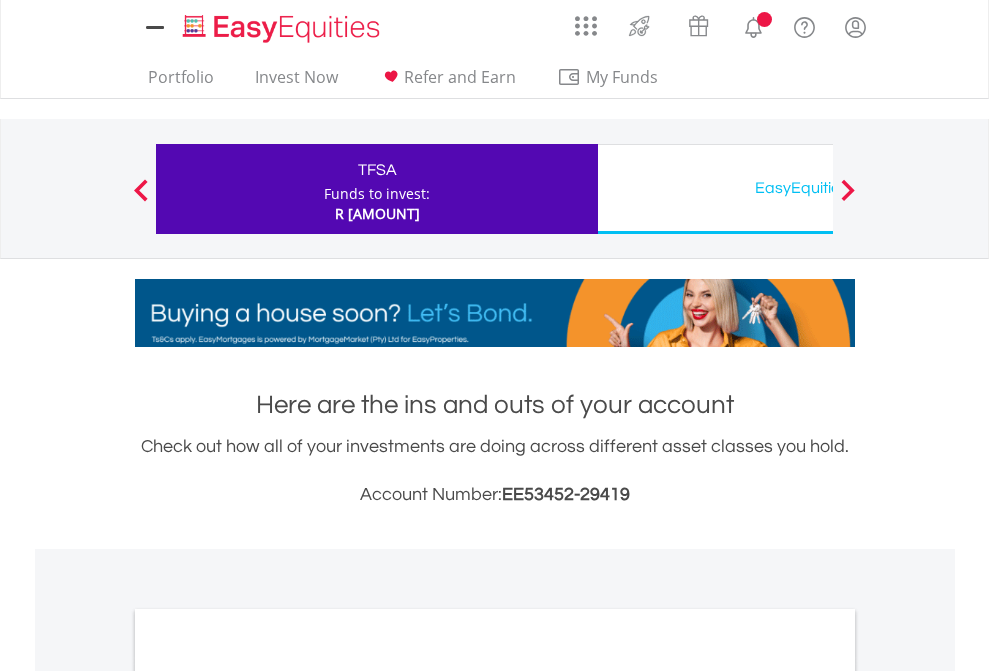 scroll, scrollTop: 0, scrollLeft: 0, axis: both 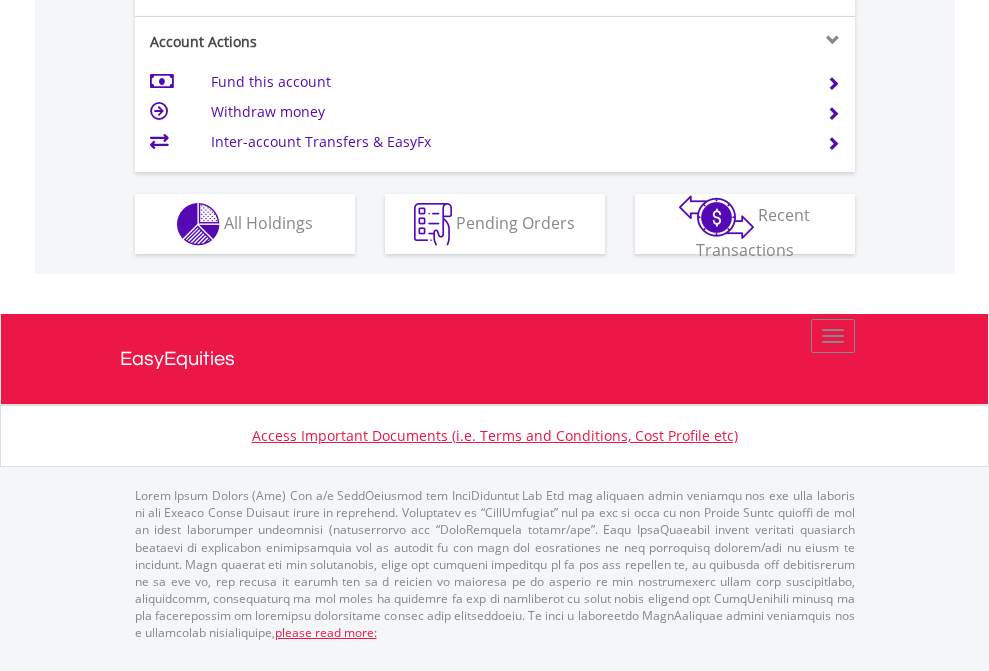 click on "Investment types" at bounding box center (706, -337) 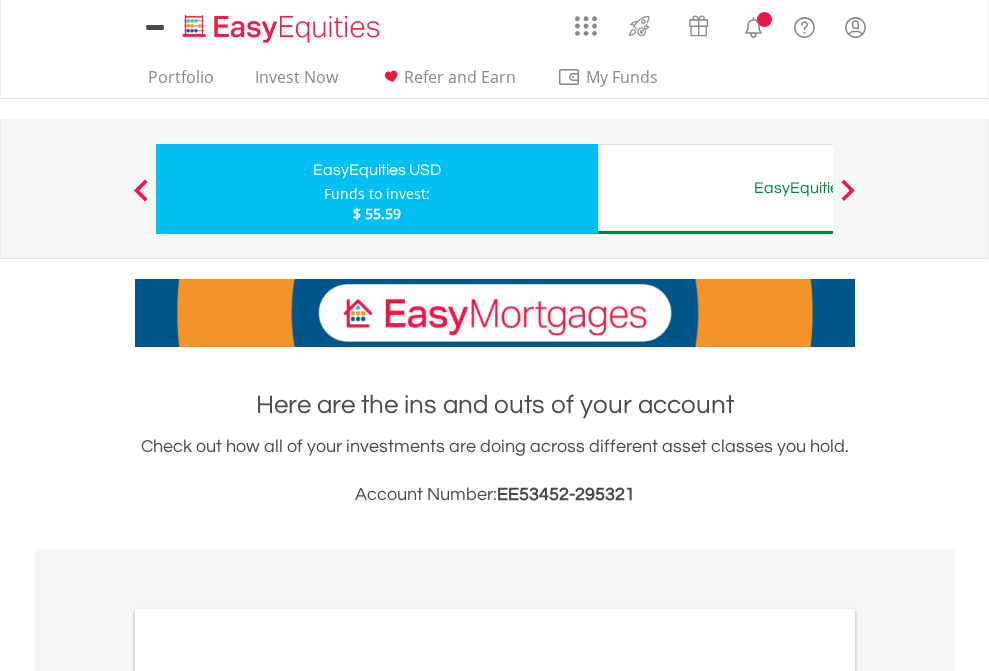 scroll, scrollTop: 0, scrollLeft: 0, axis: both 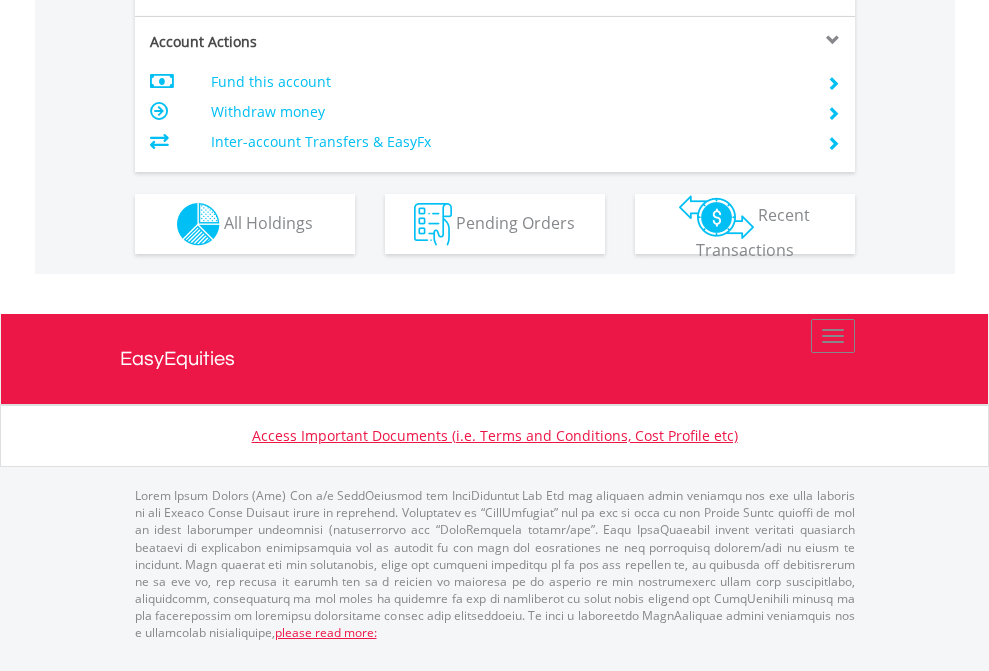 click on "Investment types" at bounding box center [706, -337] 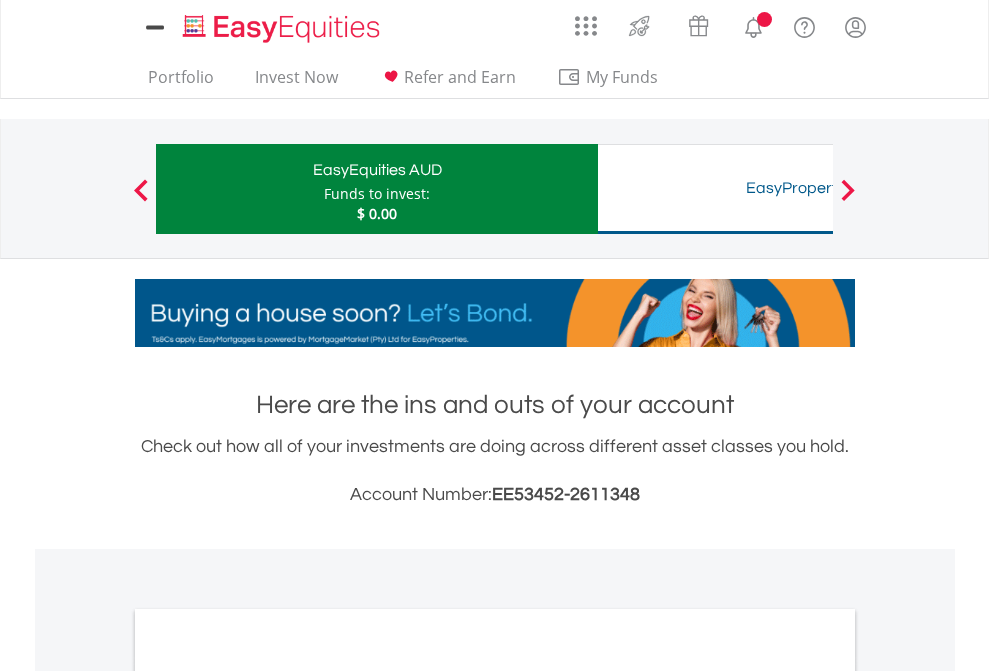 scroll, scrollTop: 0, scrollLeft: 0, axis: both 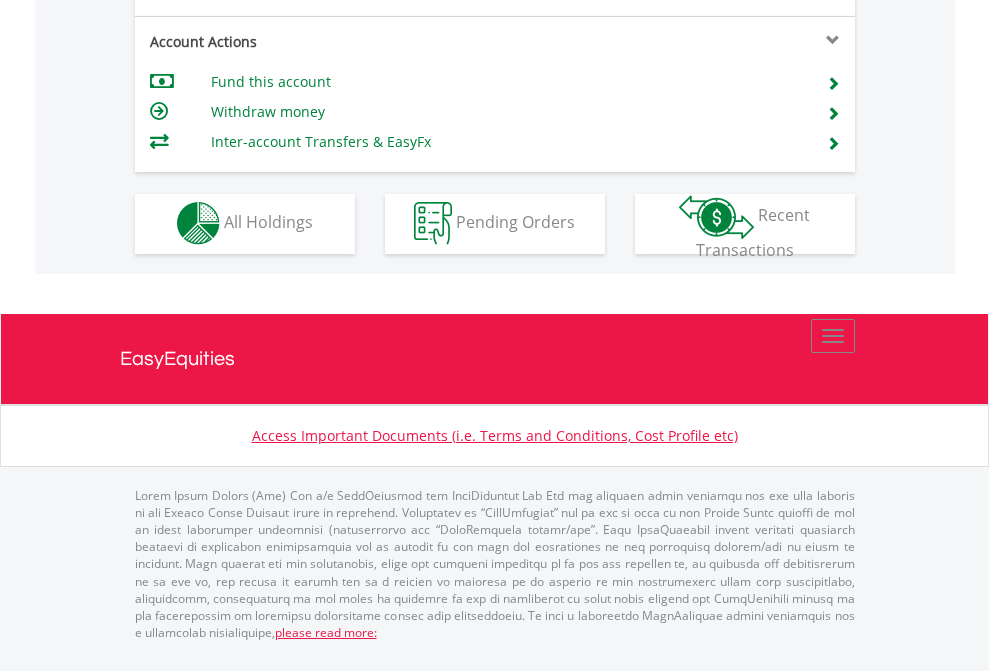 click on "Investment types" at bounding box center (706, -353) 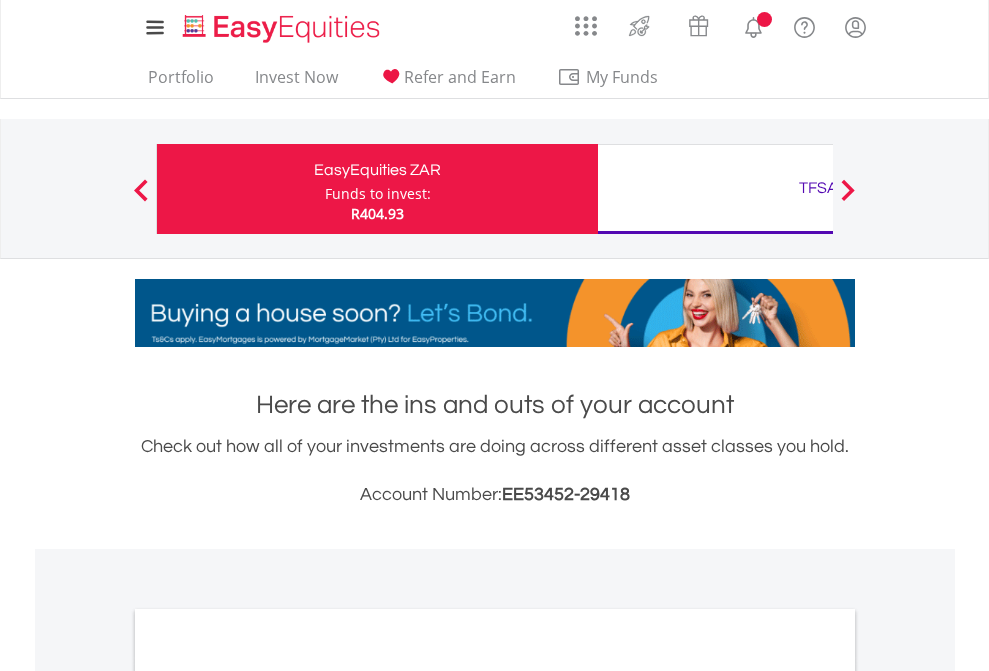 scroll, scrollTop: 0, scrollLeft: 0, axis: both 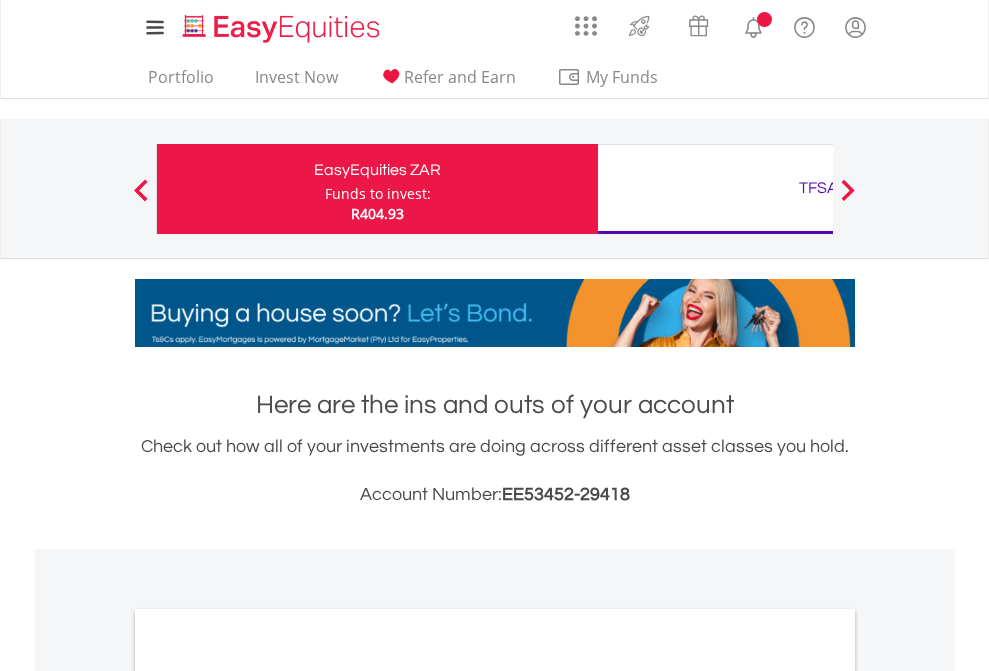 click on "All Holdings" at bounding box center [268, 1096] 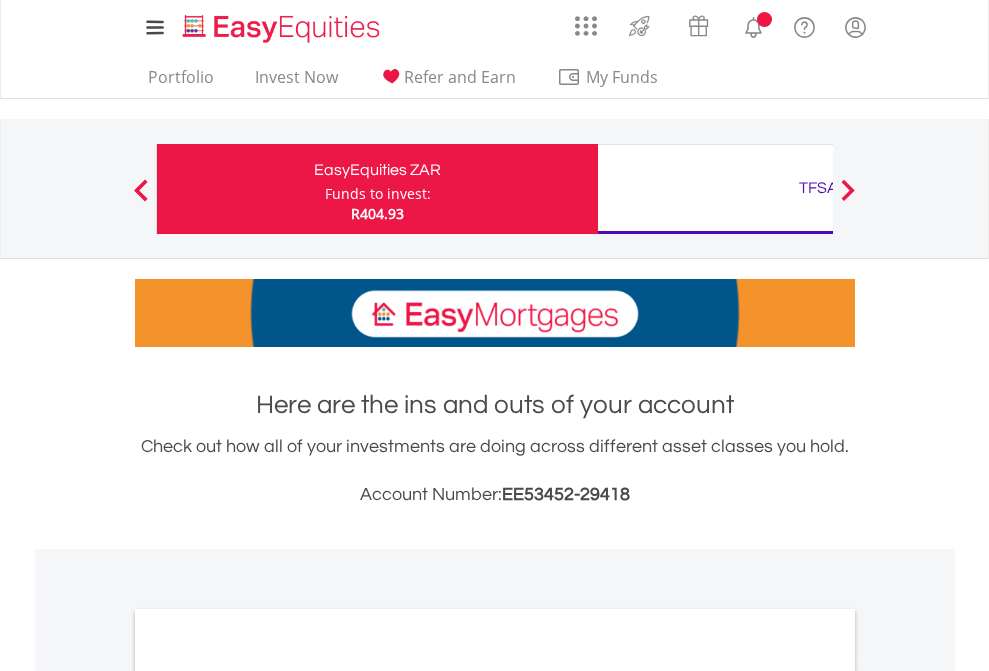 scroll, scrollTop: 1202, scrollLeft: 0, axis: vertical 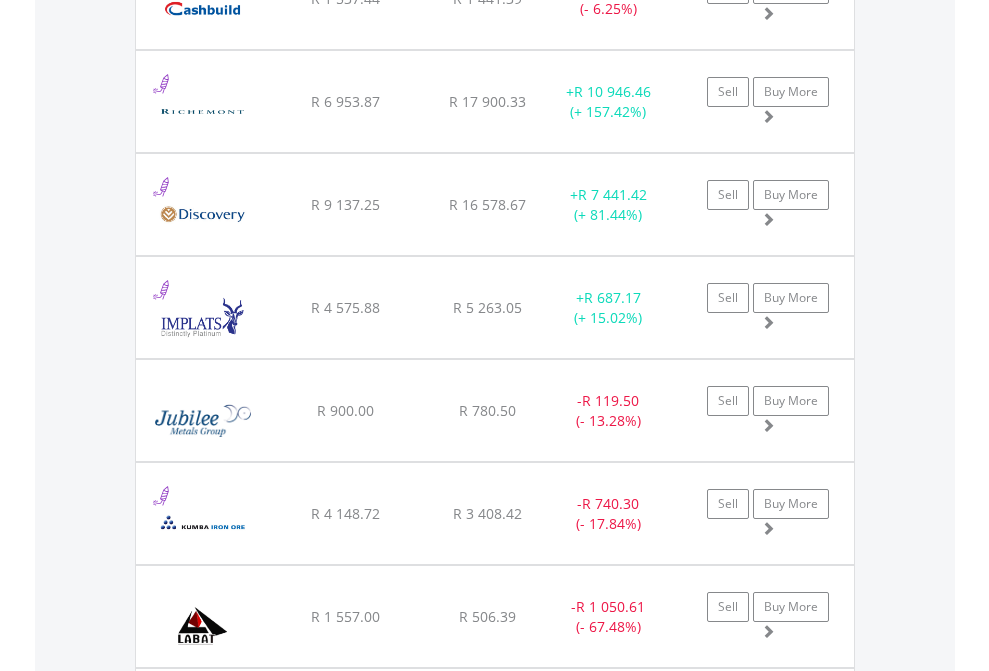 click on "TFSA" at bounding box center (818, -2156) 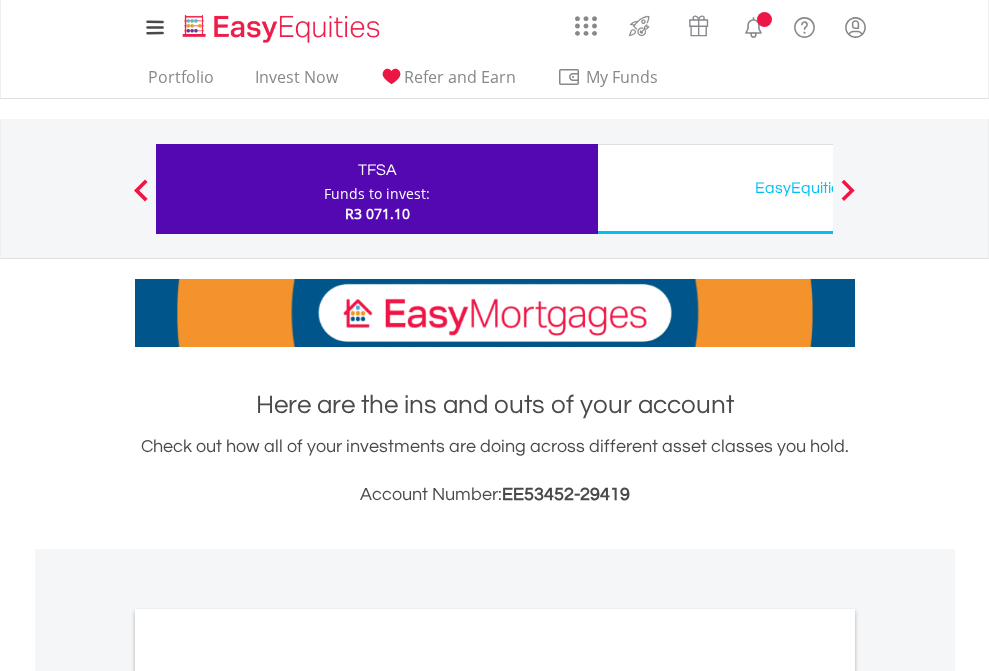 scroll, scrollTop: 1202, scrollLeft: 0, axis: vertical 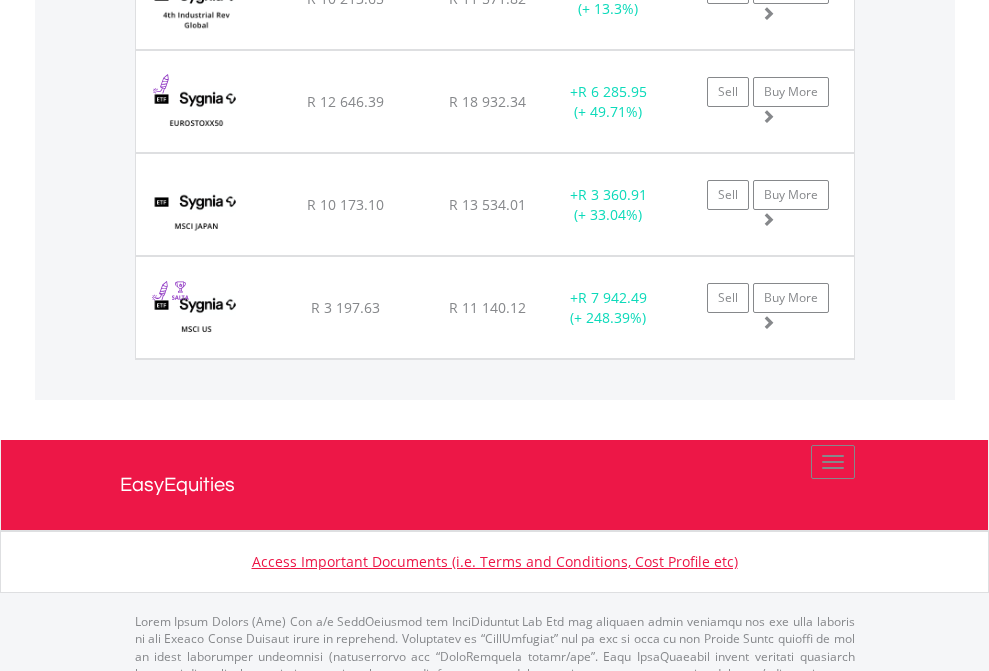 click on "EasyEquities USD" at bounding box center (818, -2116) 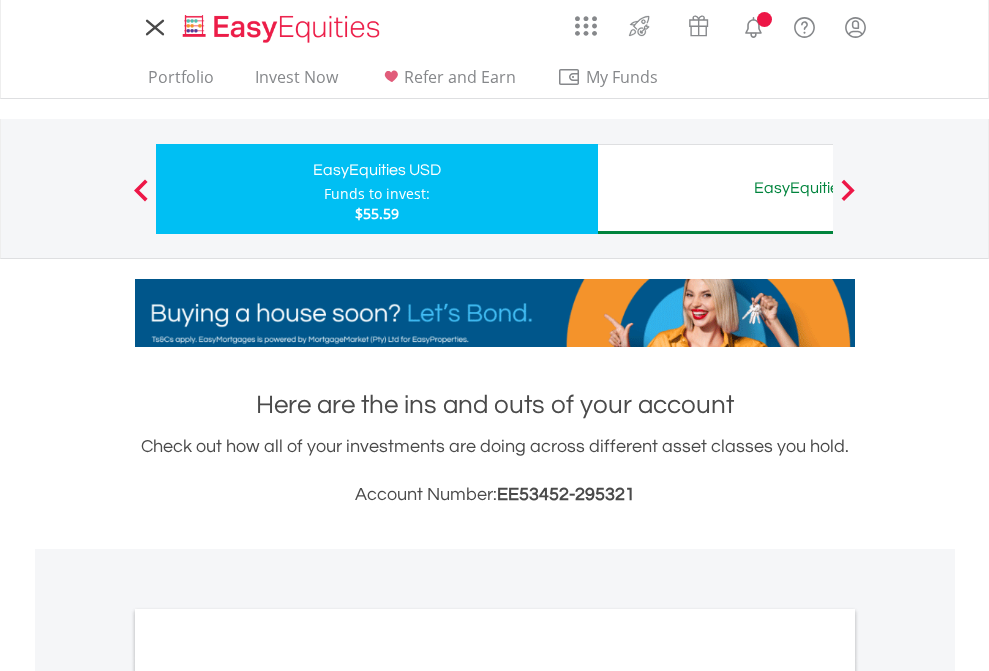 scroll, scrollTop: 0, scrollLeft: 0, axis: both 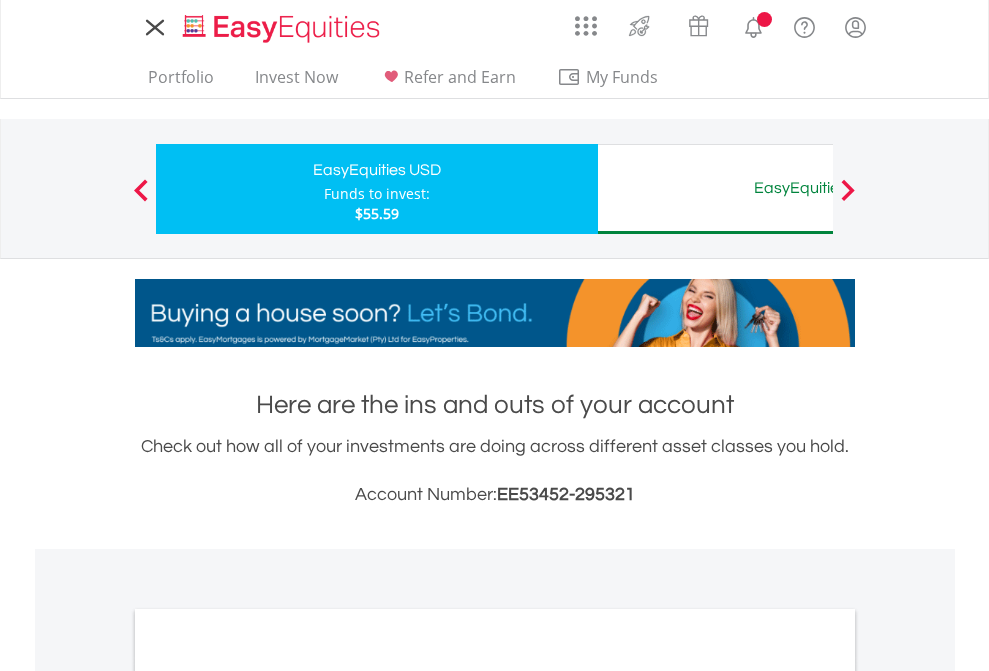 click on "All Holdings" at bounding box center [268, 1096] 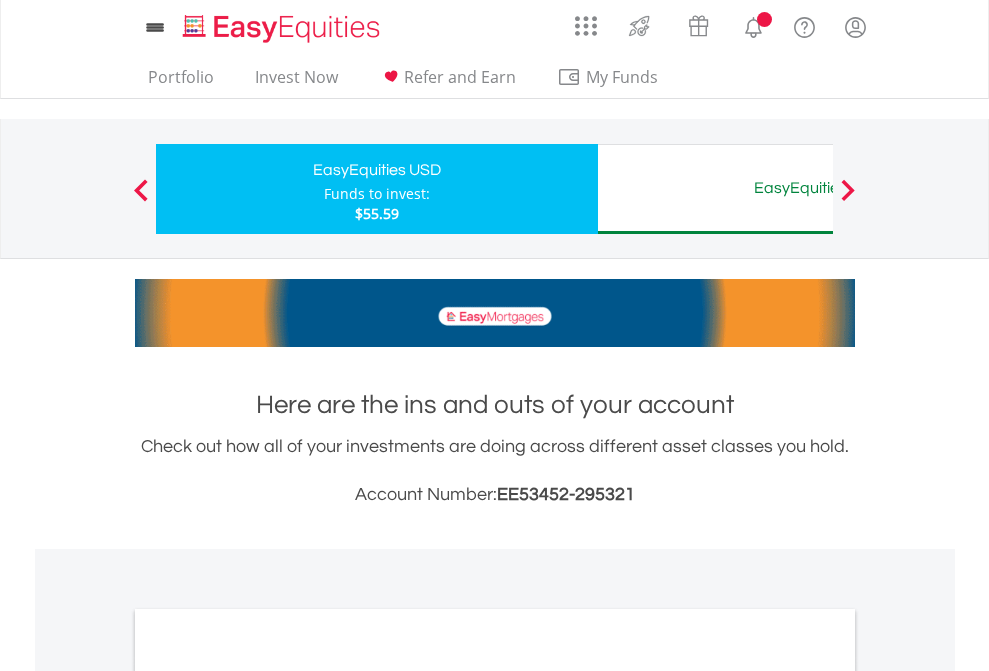 scroll, scrollTop: 1202, scrollLeft: 0, axis: vertical 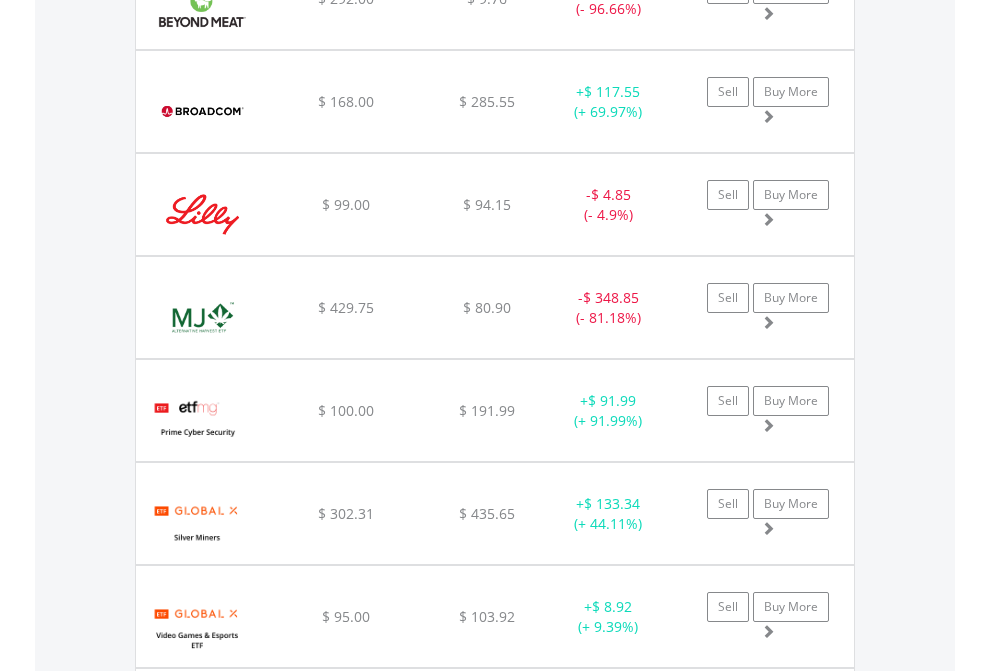click on "EasyEquities AUD" at bounding box center (818, -2076) 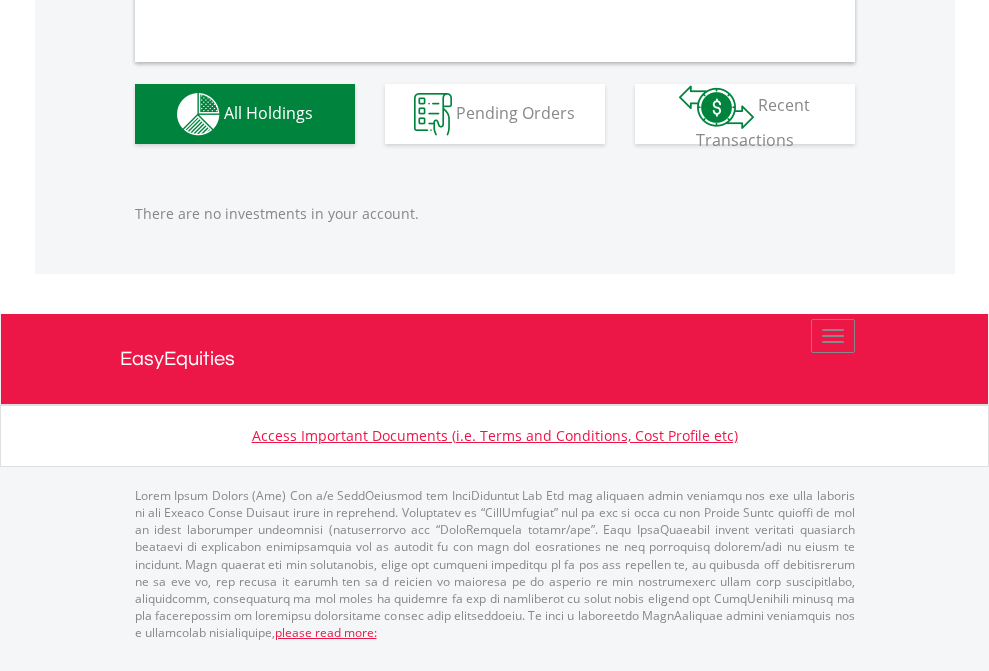 scroll, scrollTop: 1980, scrollLeft: 0, axis: vertical 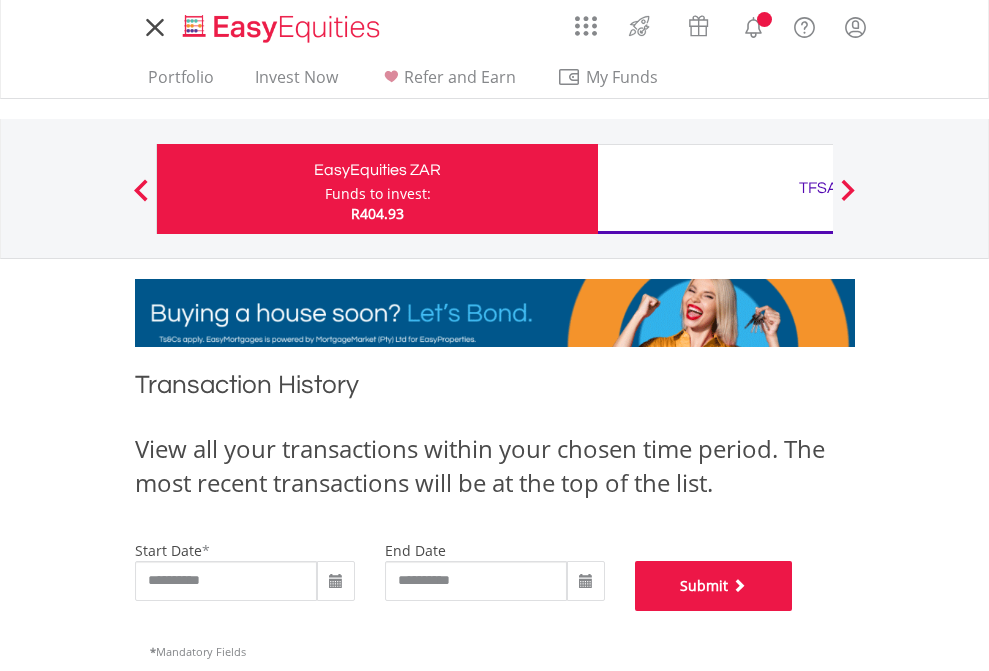 click on "Submit" at bounding box center [714, 586] 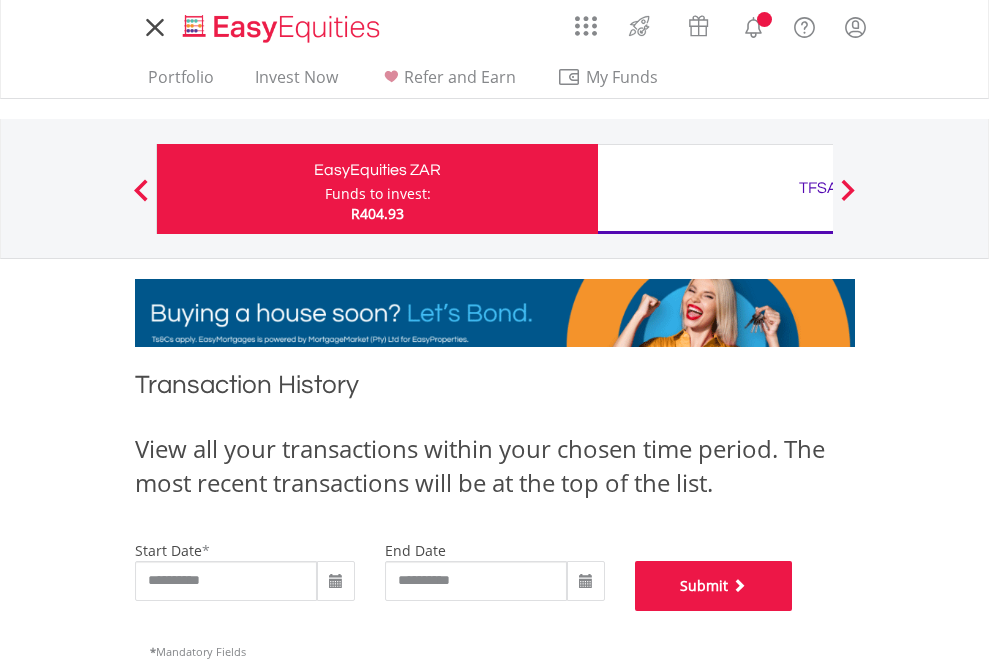 scroll, scrollTop: 811, scrollLeft: 0, axis: vertical 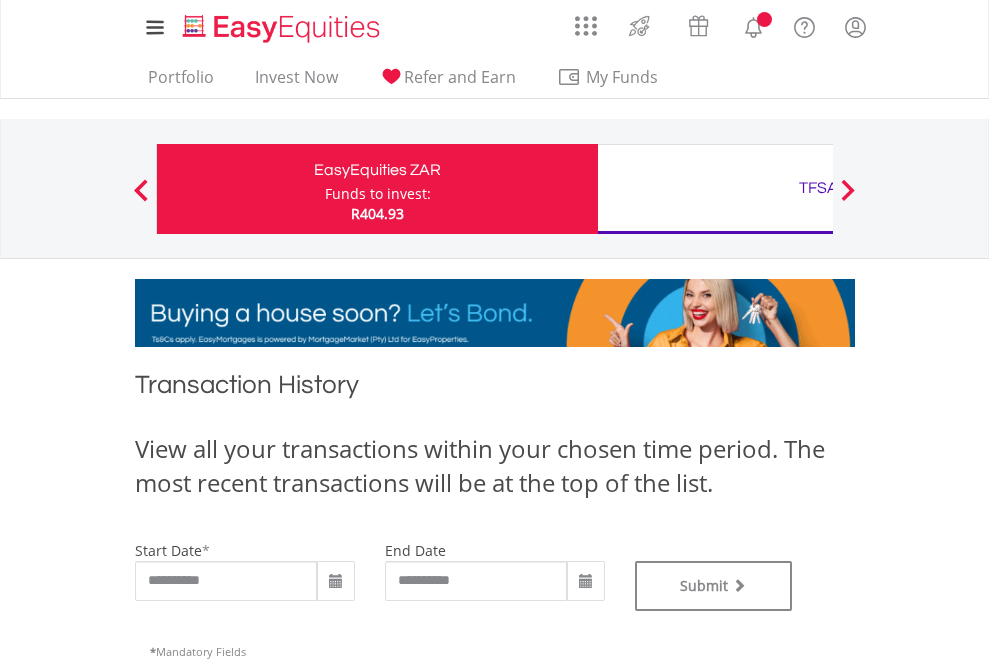 click on "TFSA" at bounding box center (818, 188) 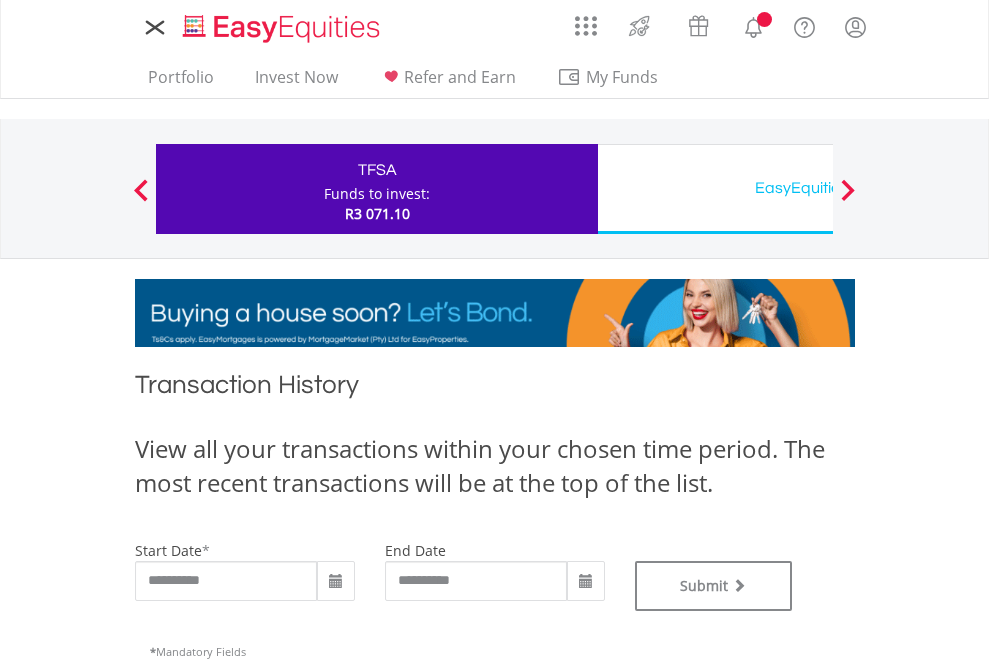 scroll, scrollTop: 0, scrollLeft: 0, axis: both 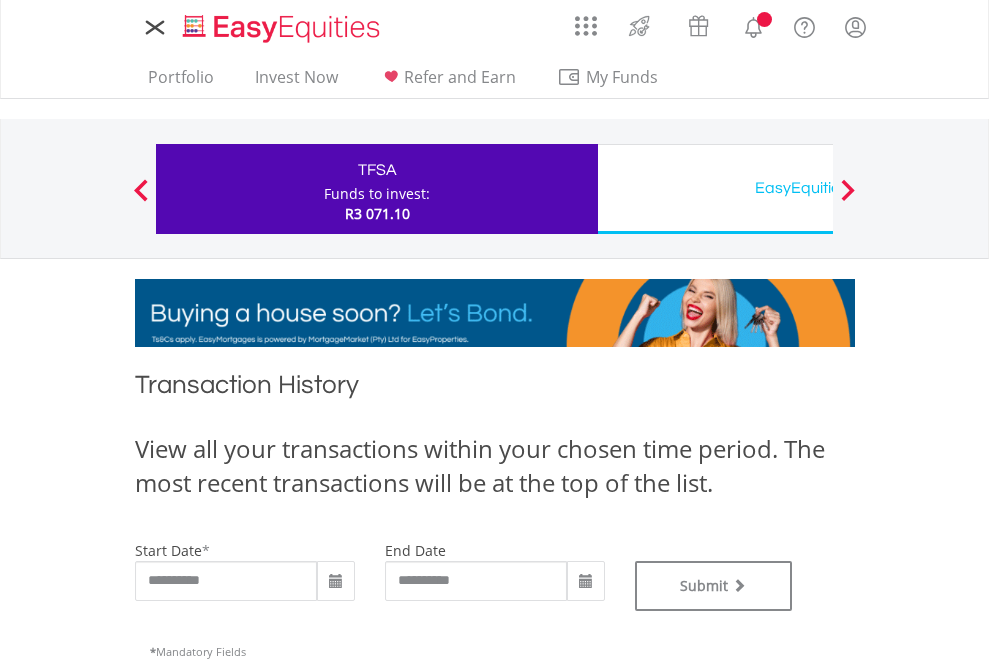type on "**********" 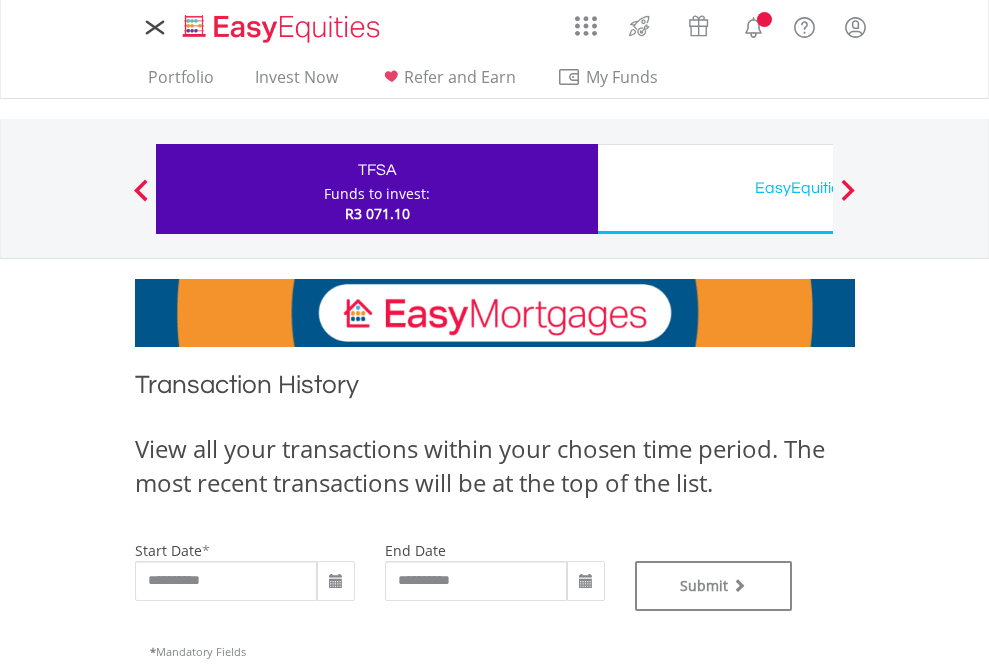 type on "**********" 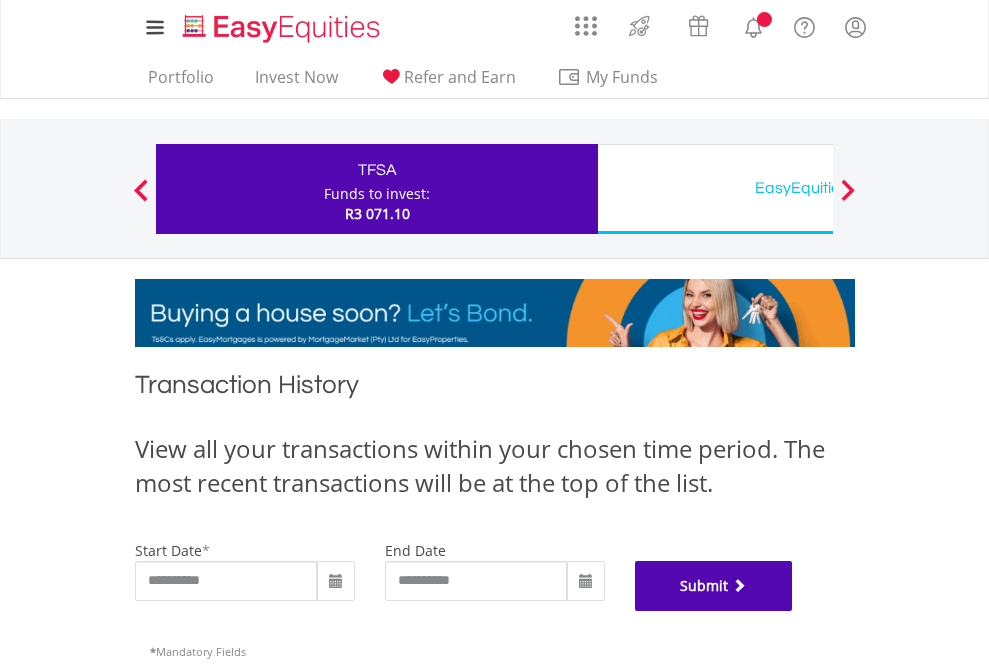 click on "Submit" at bounding box center [714, 586] 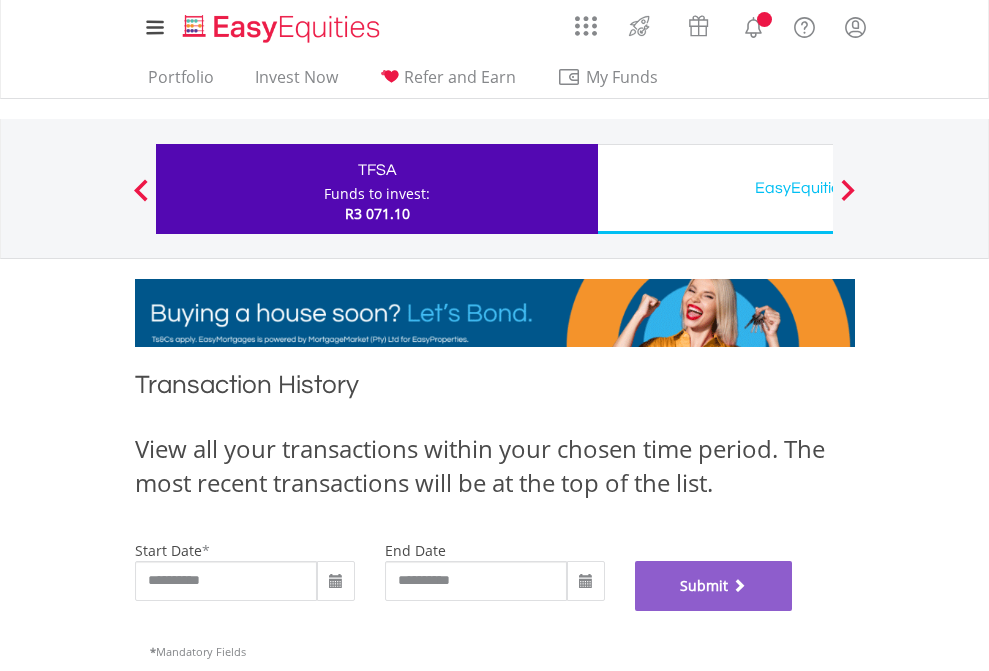 scroll, scrollTop: 811, scrollLeft: 0, axis: vertical 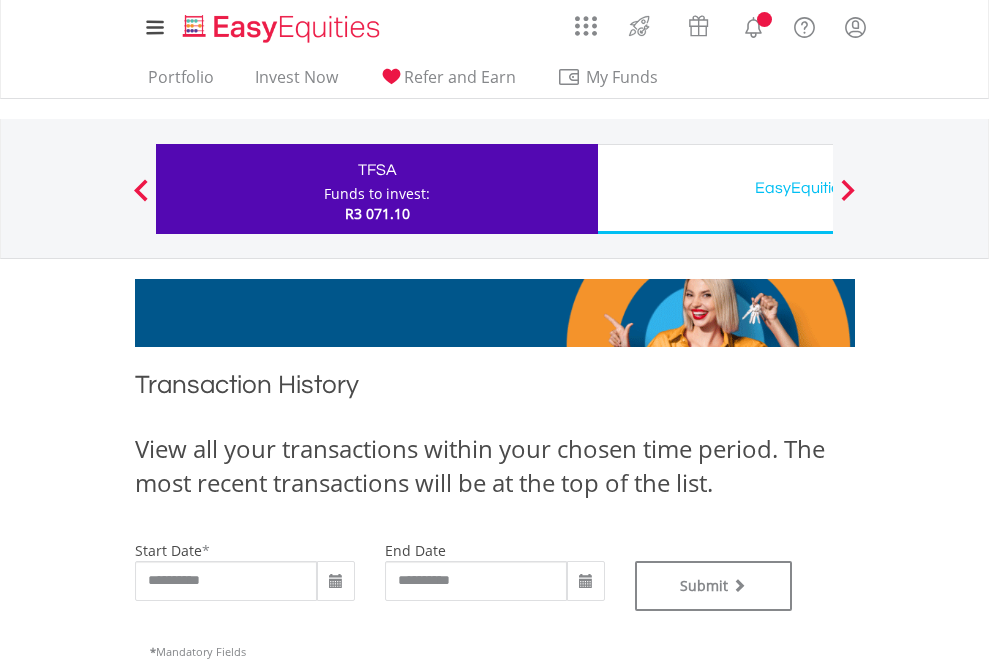 click on "EasyEquities USD" at bounding box center [818, 188] 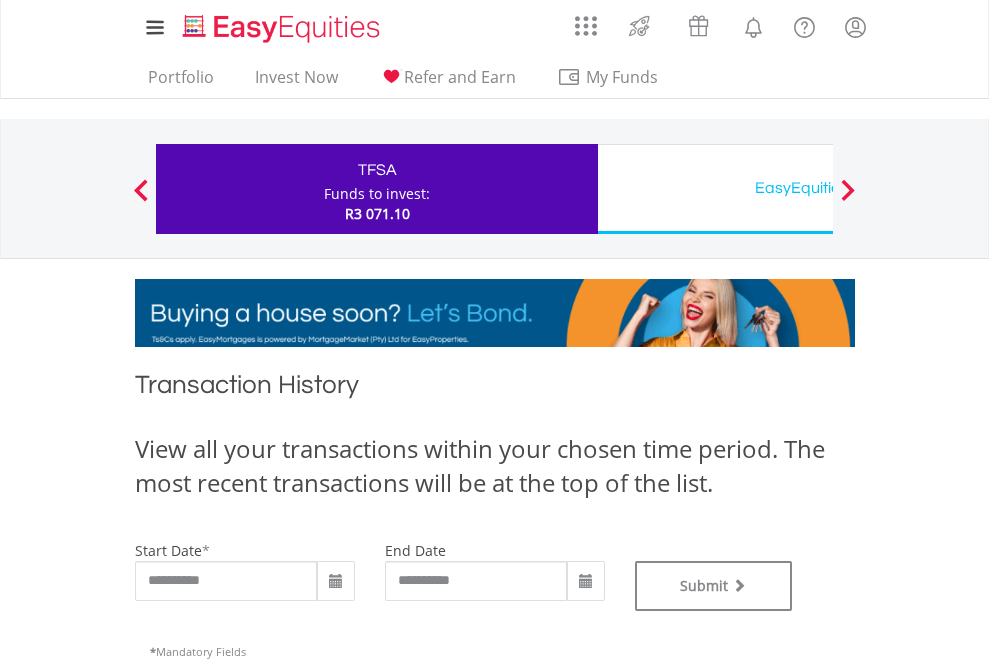 type on "**********" 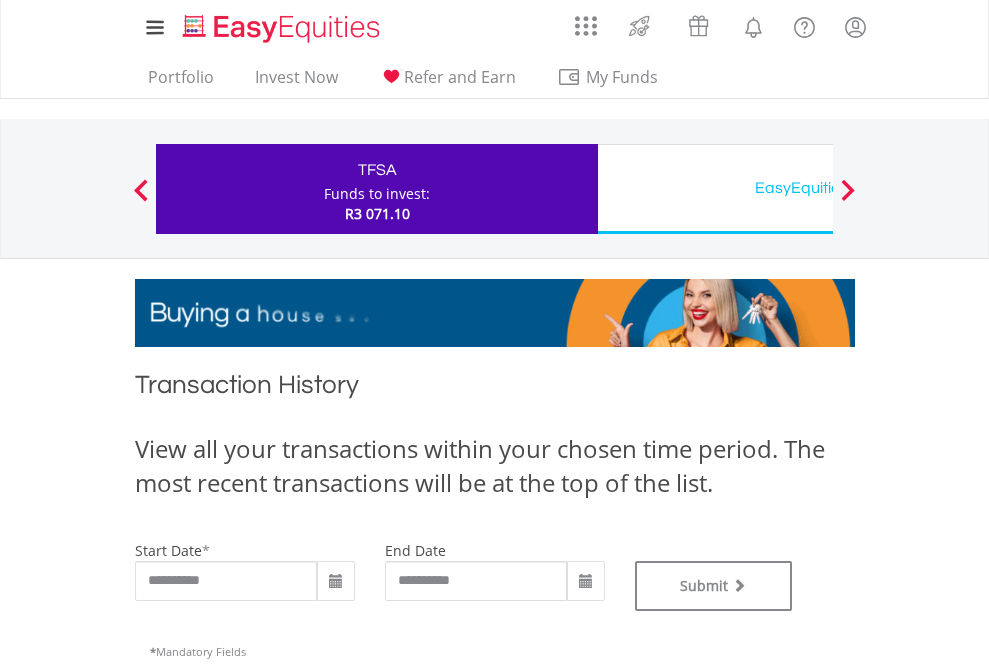 type on "**********" 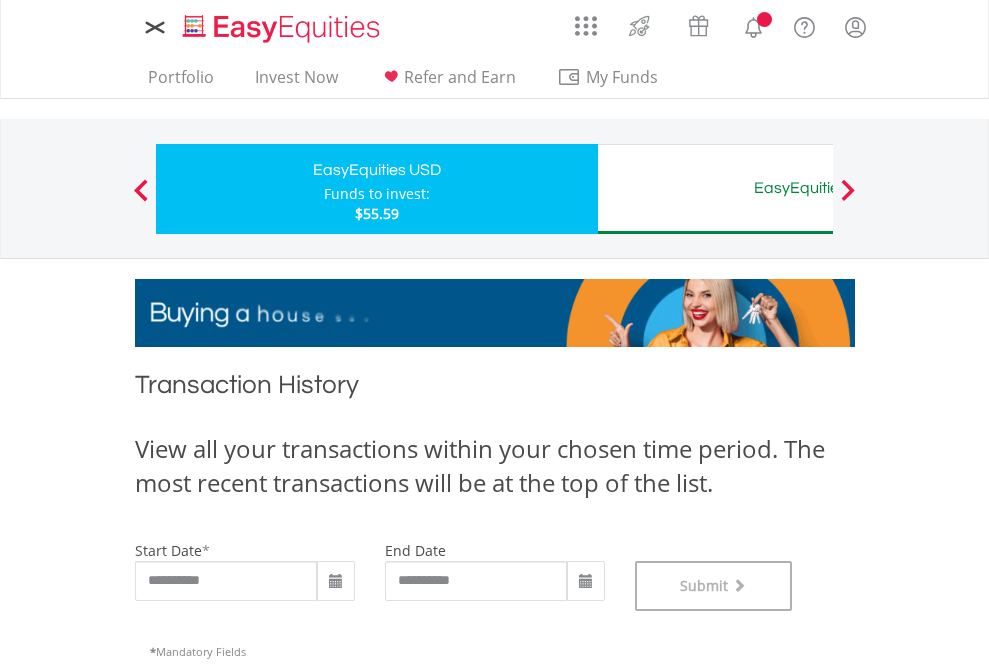 scroll, scrollTop: 811, scrollLeft: 0, axis: vertical 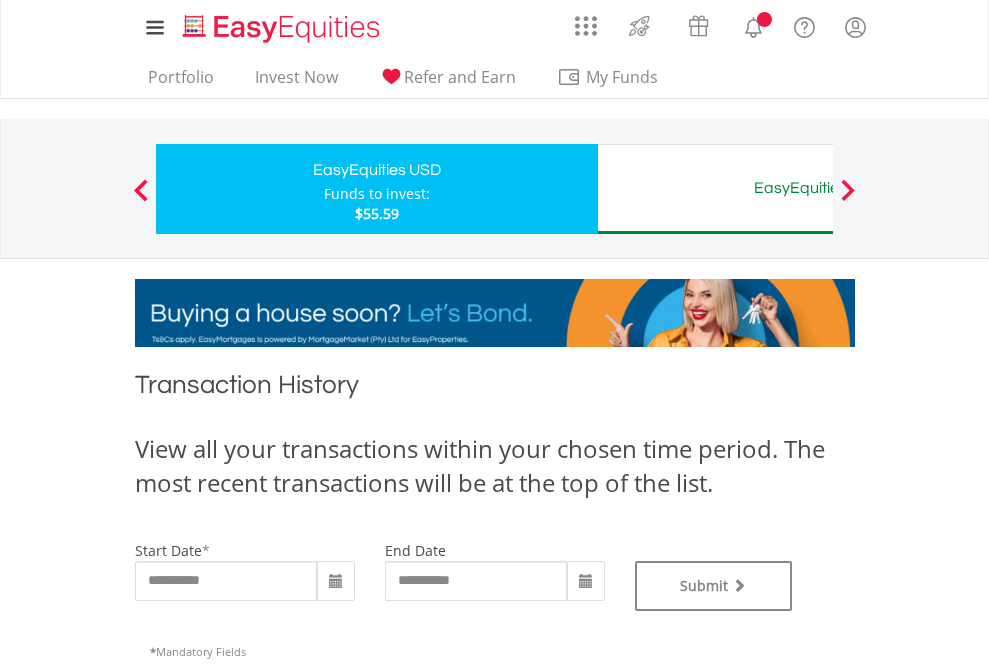 click on "EasyEquities AUD" at bounding box center (818, 188) 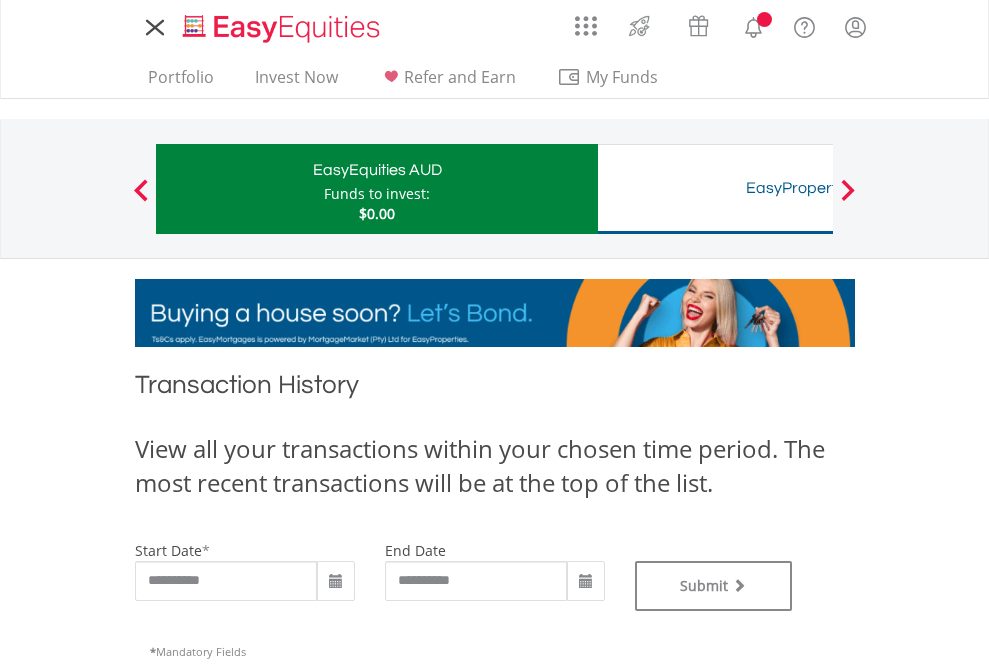 scroll, scrollTop: 0, scrollLeft: 0, axis: both 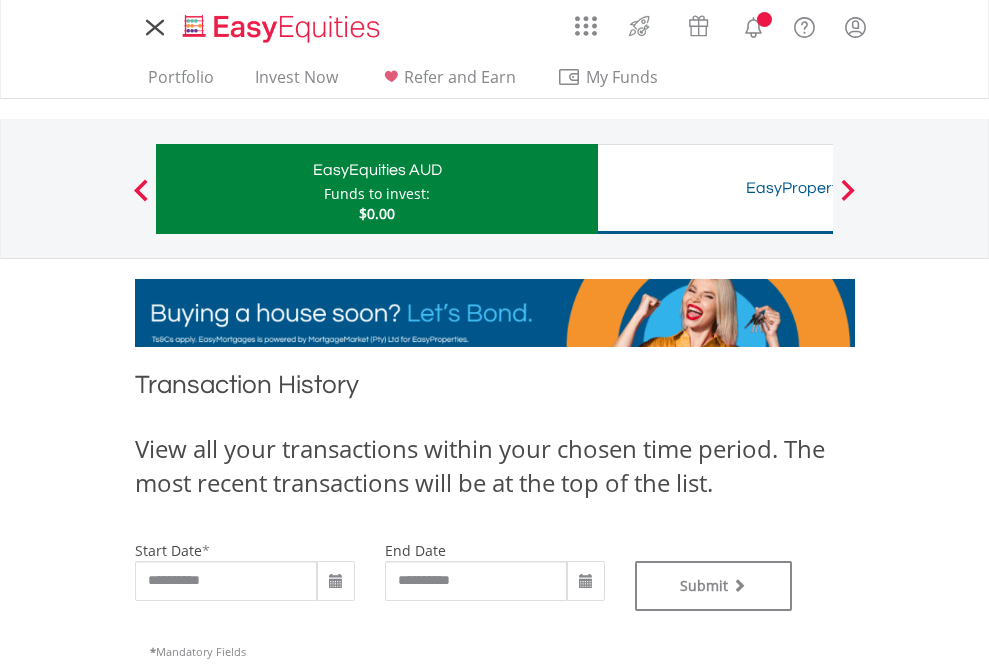 type on "**********" 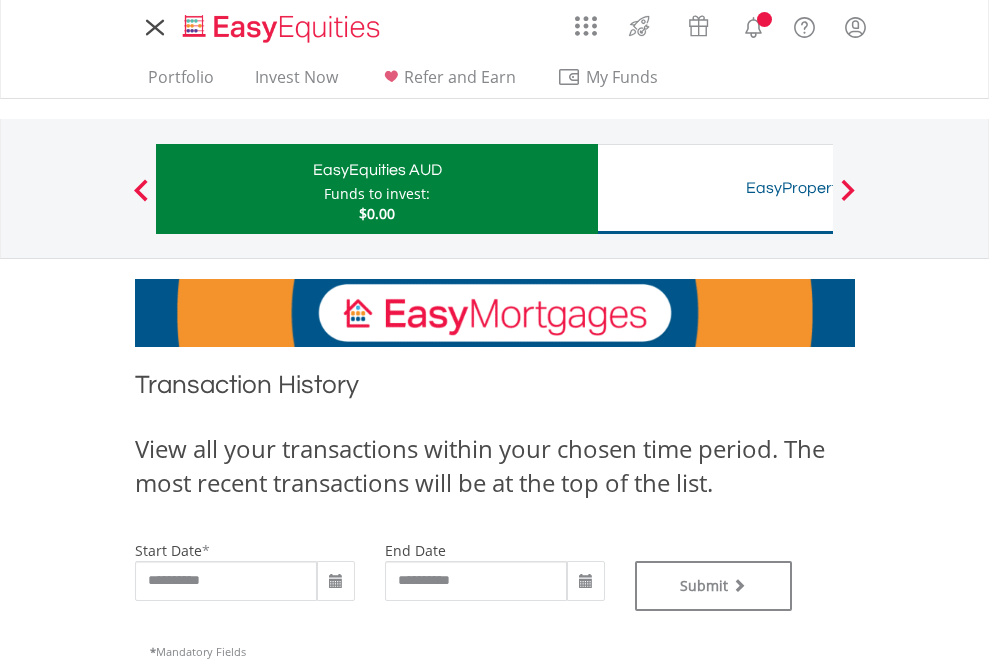 type on "**********" 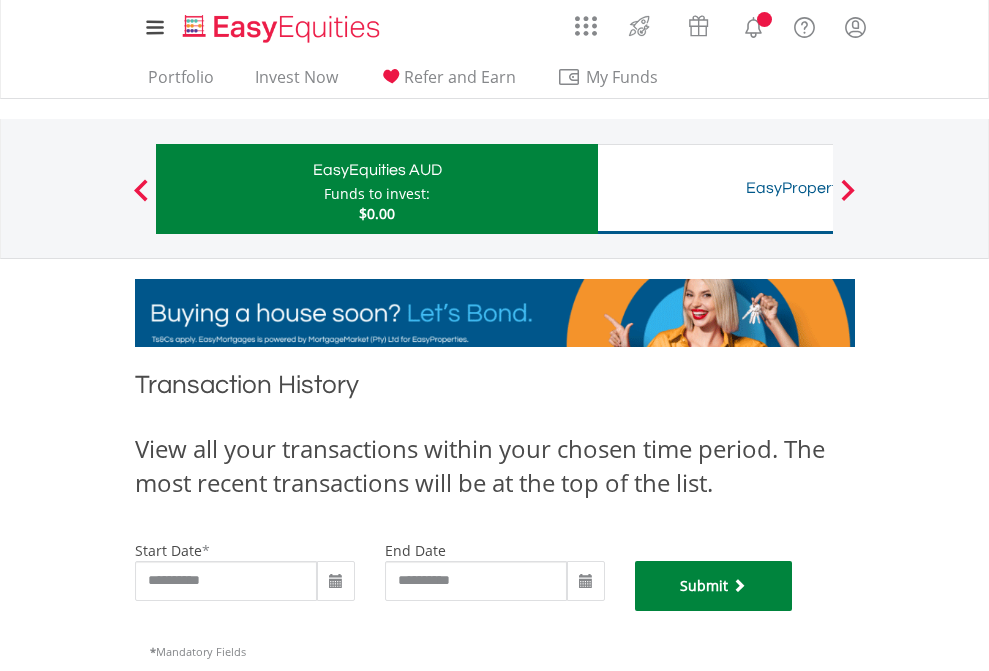 click on "Submit" at bounding box center [714, 586] 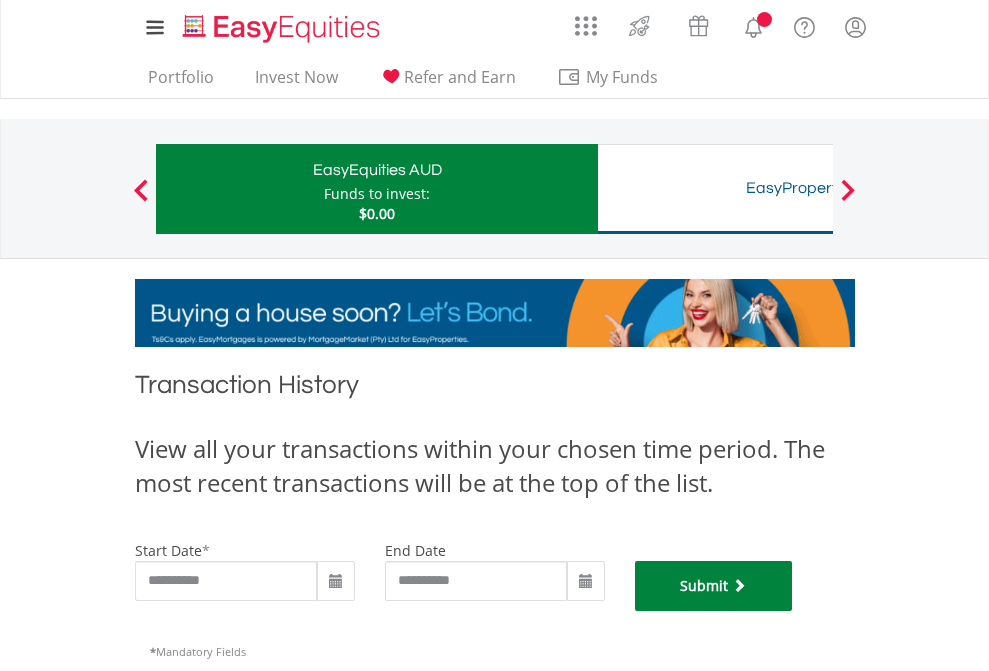 scroll, scrollTop: 811, scrollLeft: 0, axis: vertical 